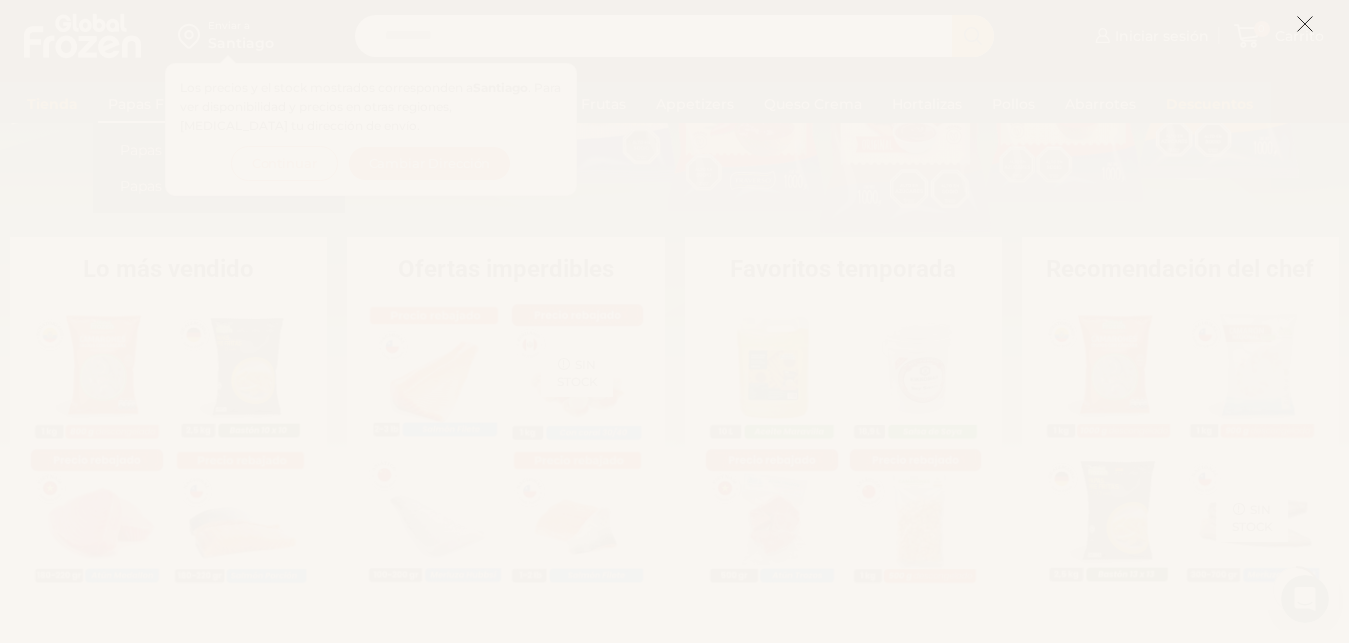 scroll, scrollTop: 714, scrollLeft: 0, axis: vertical 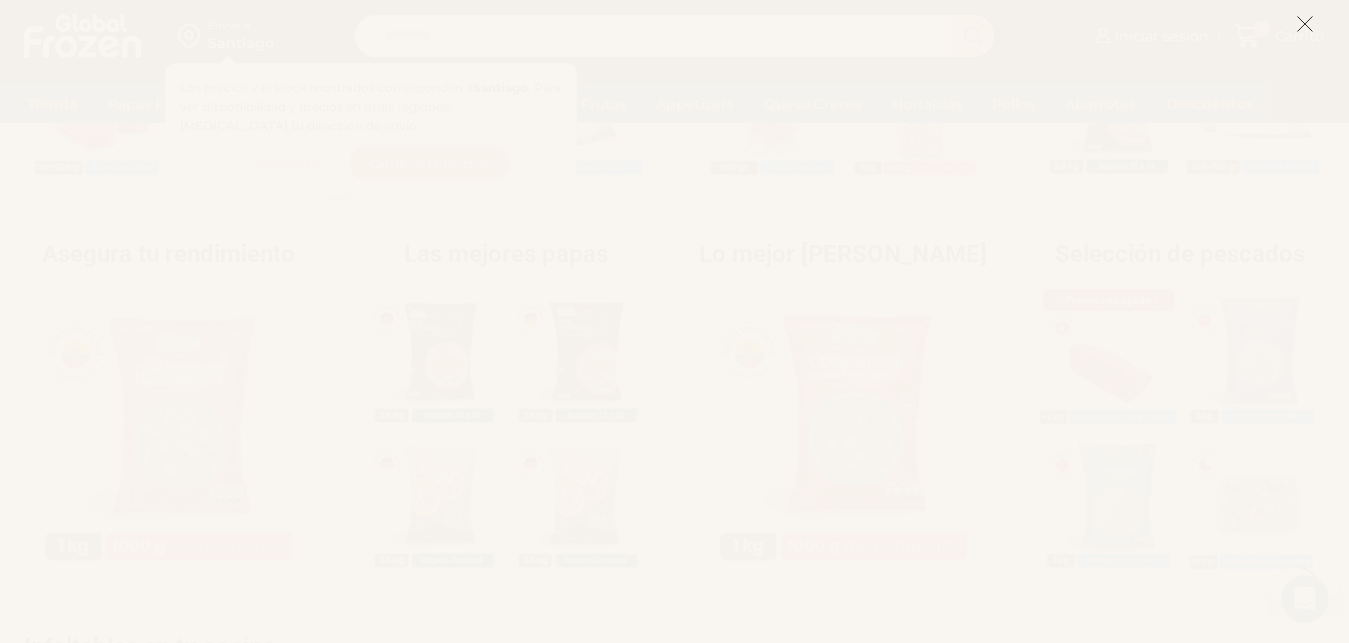 click 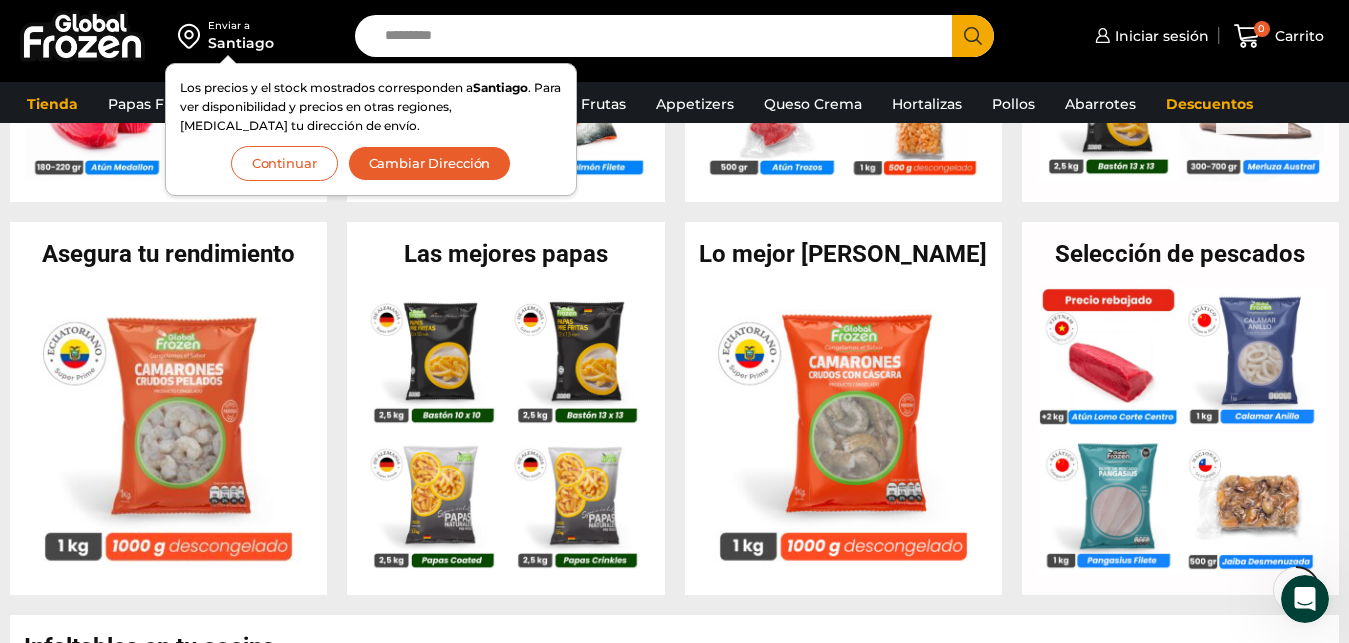 click on "Continuar" at bounding box center (284, 163) 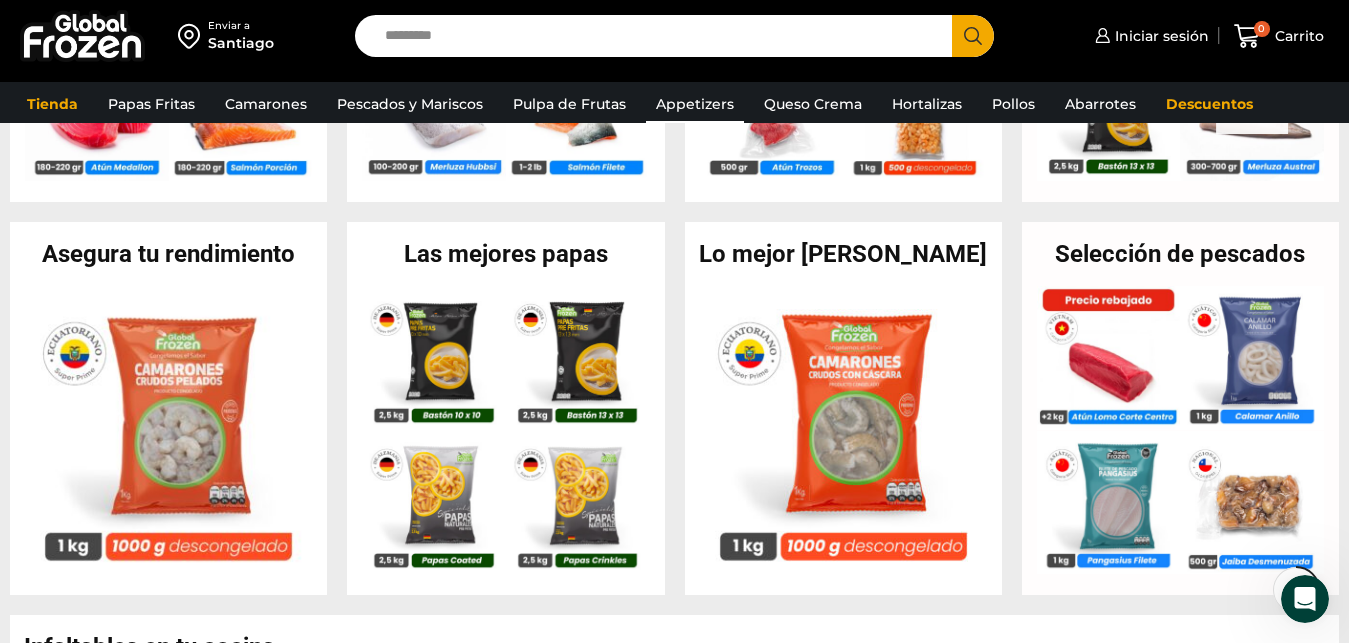 click on "Appetizers" at bounding box center [695, 104] 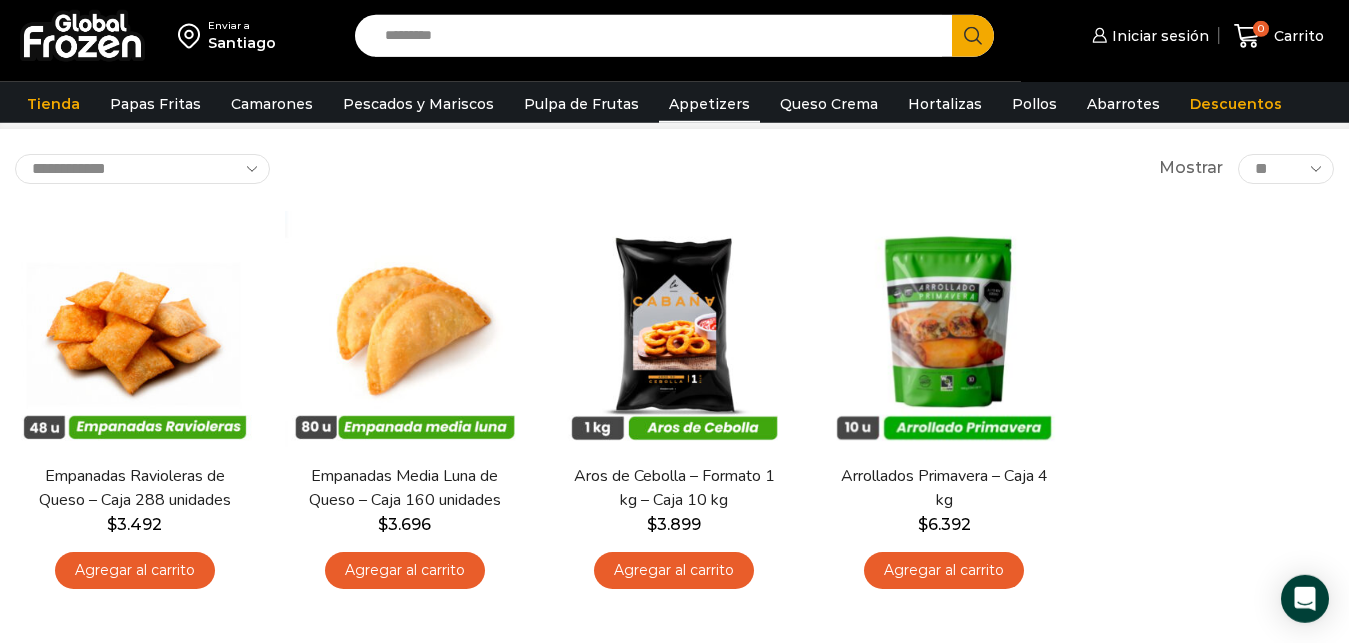 scroll, scrollTop: 0, scrollLeft: 0, axis: both 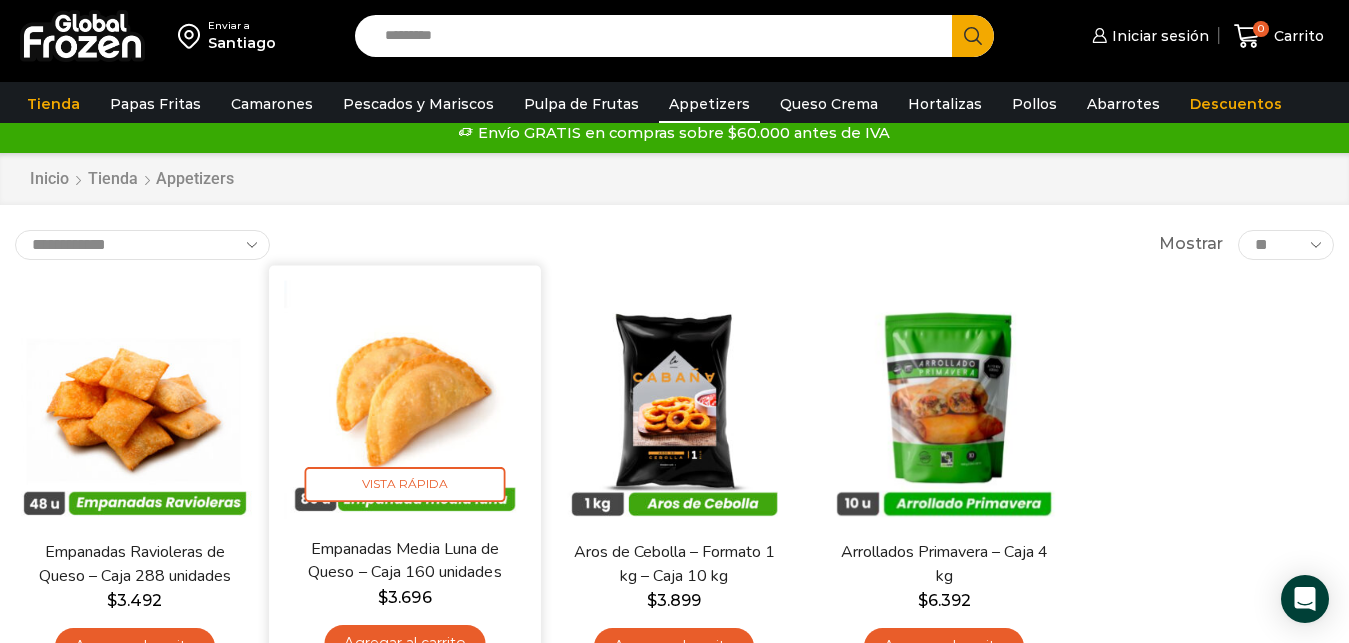 click at bounding box center [404, 400] 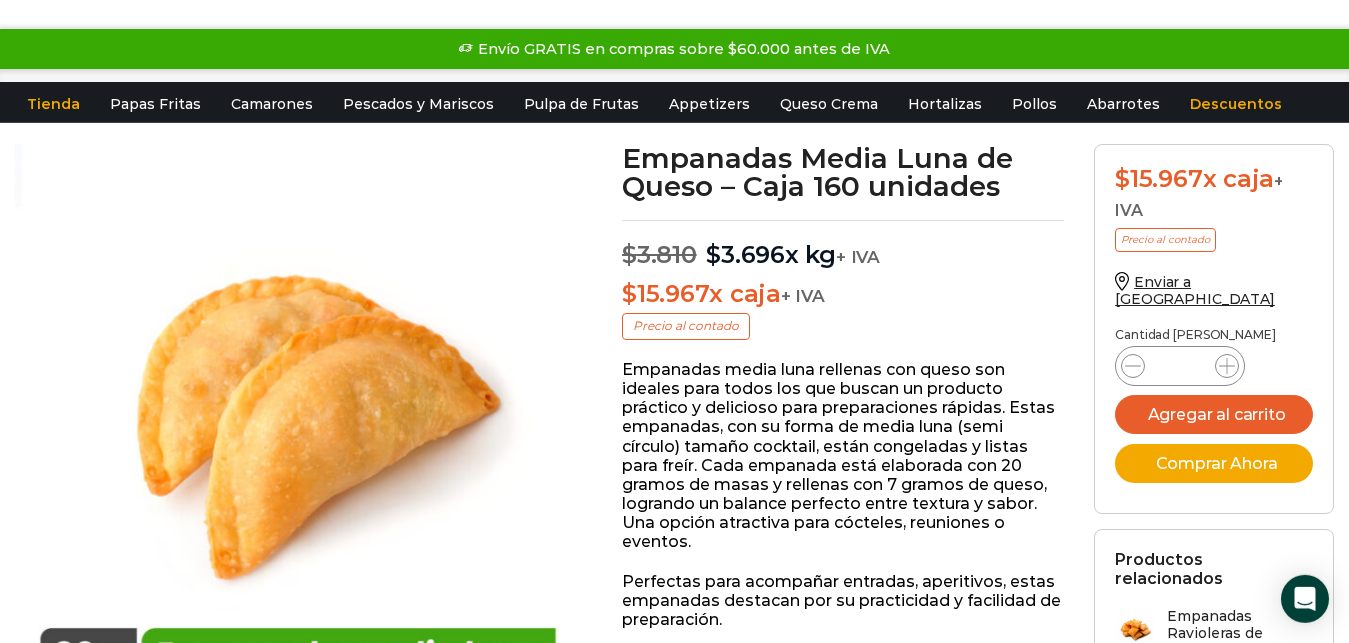 scroll, scrollTop: 0, scrollLeft: 0, axis: both 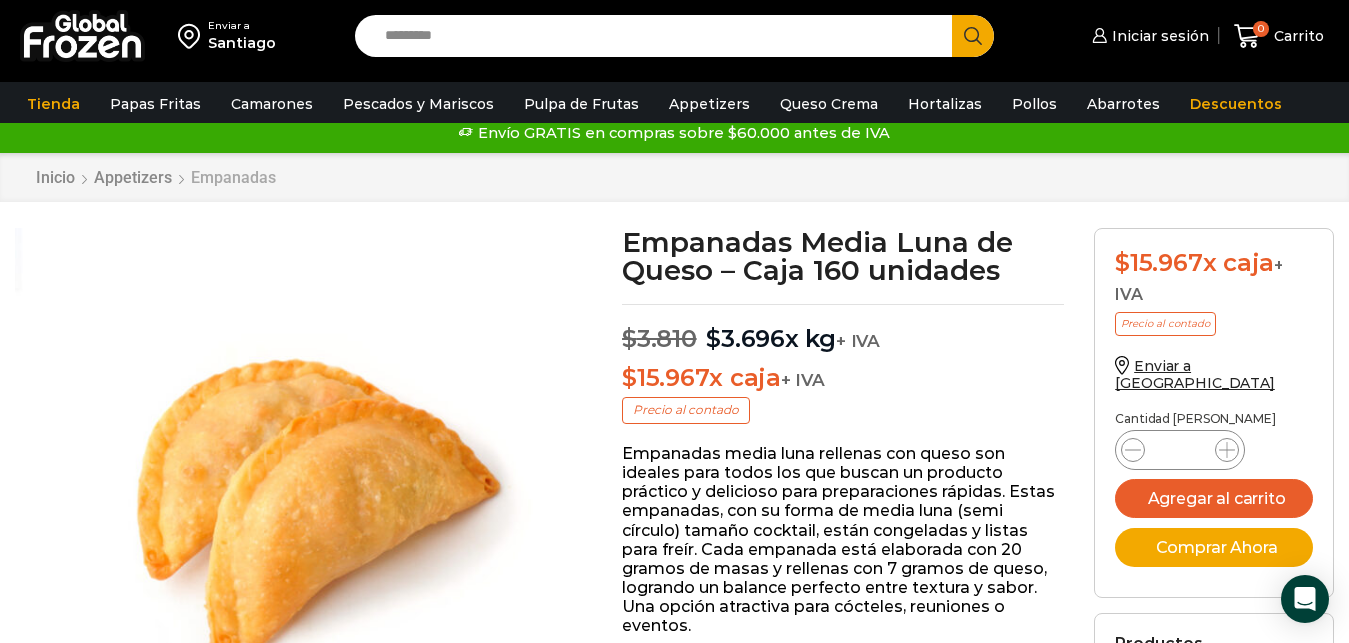 click on "Empanadas" at bounding box center [233, 177] 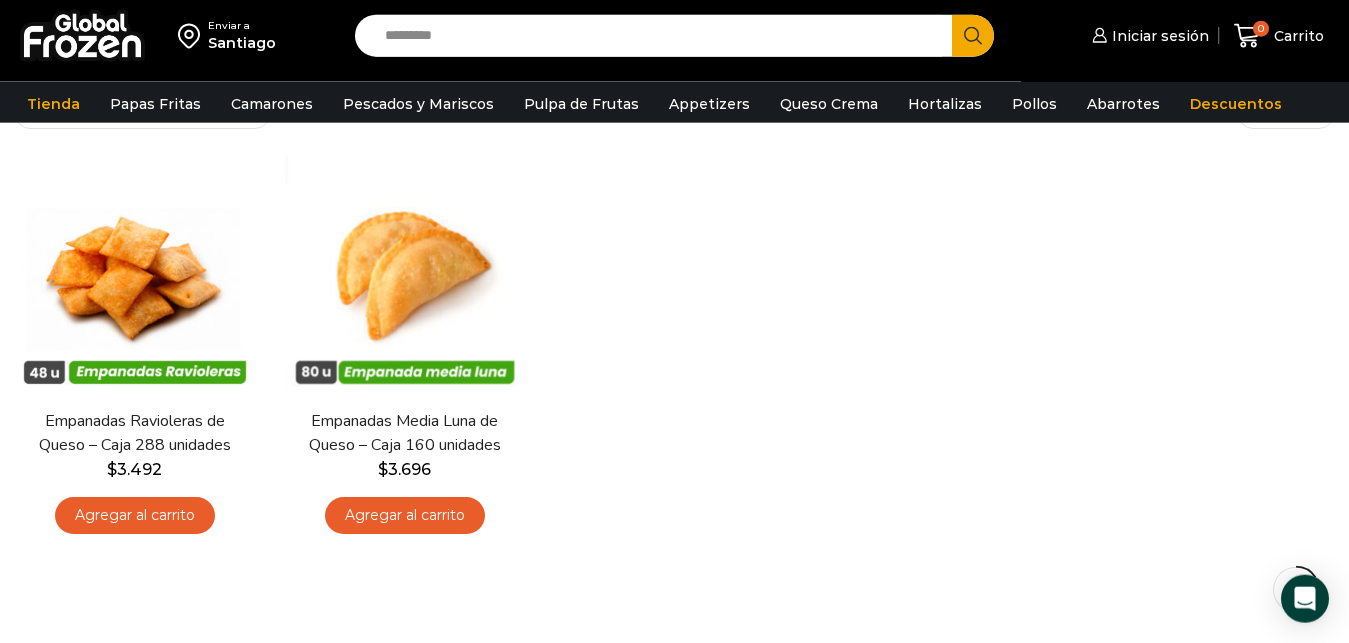 scroll, scrollTop: 102, scrollLeft: 0, axis: vertical 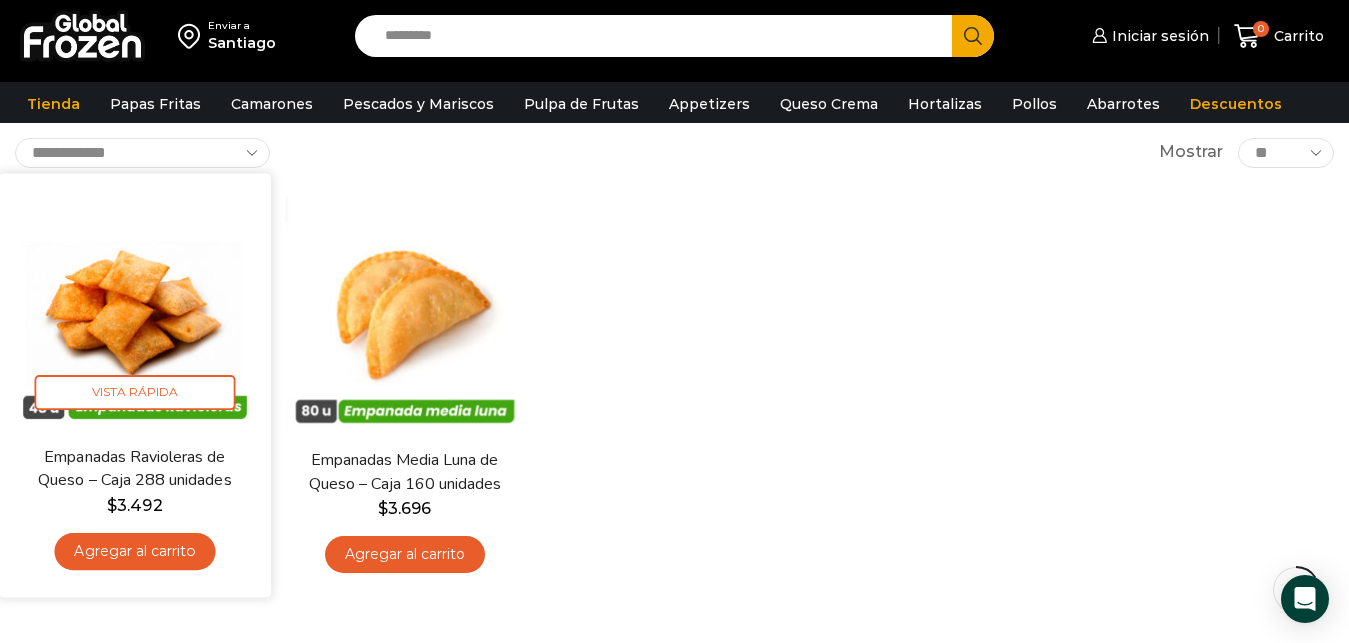 click at bounding box center (134, 308) 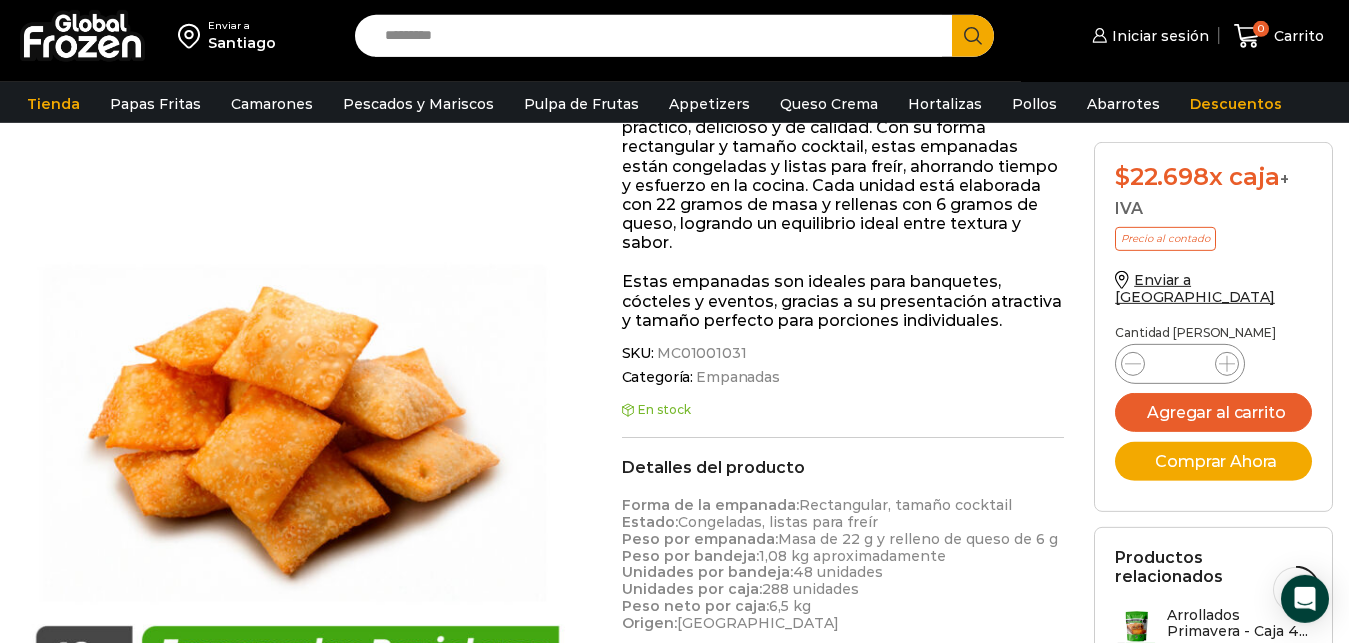 scroll, scrollTop: 408, scrollLeft: 0, axis: vertical 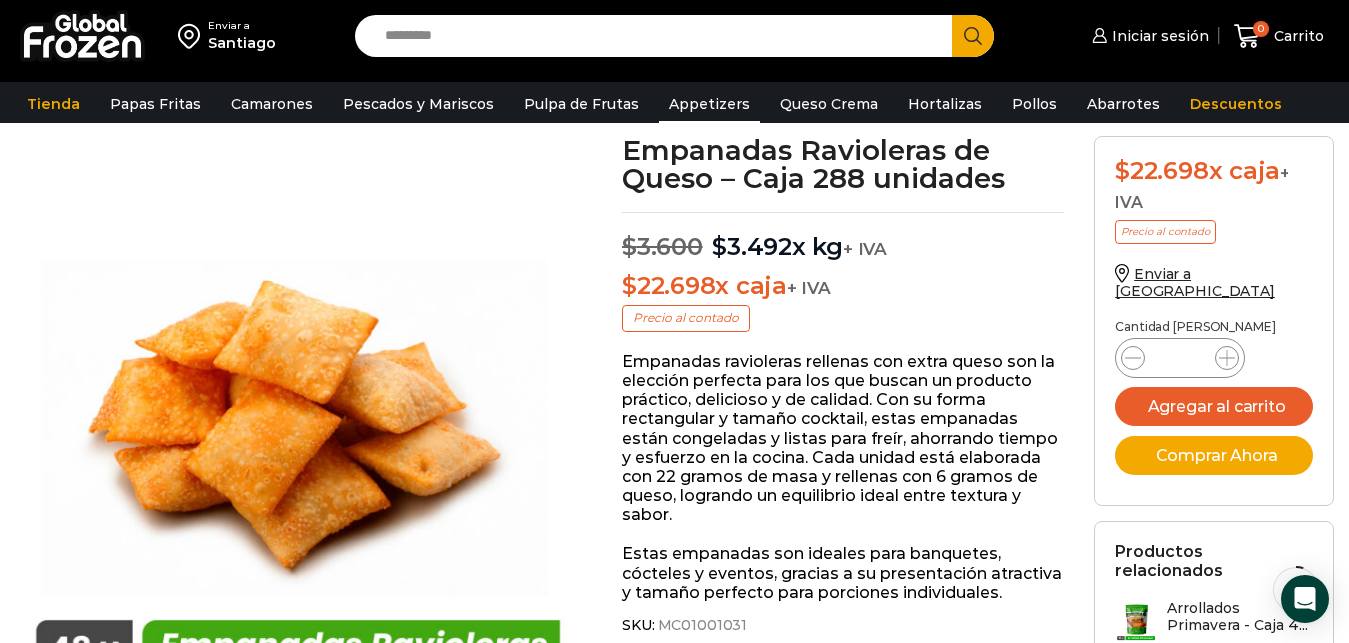 click on "Appetizers" at bounding box center [709, 104] 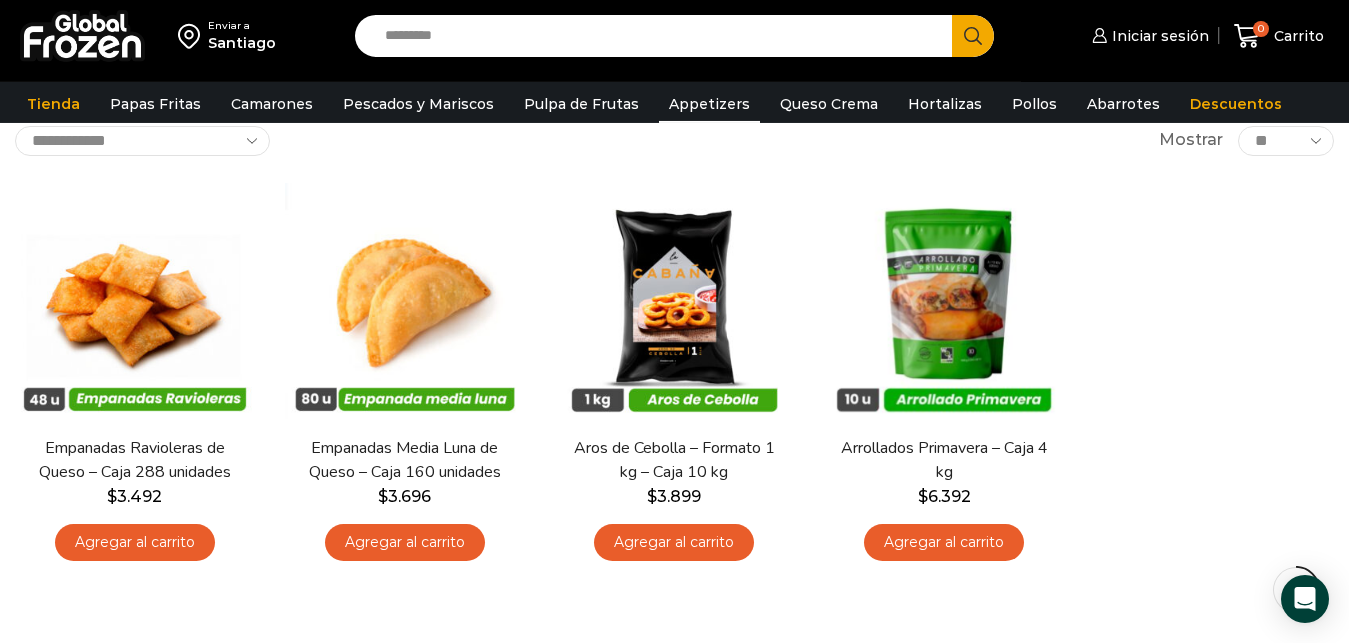 scroll, scrollTop: 0, scrollLeft: 0, axis: both 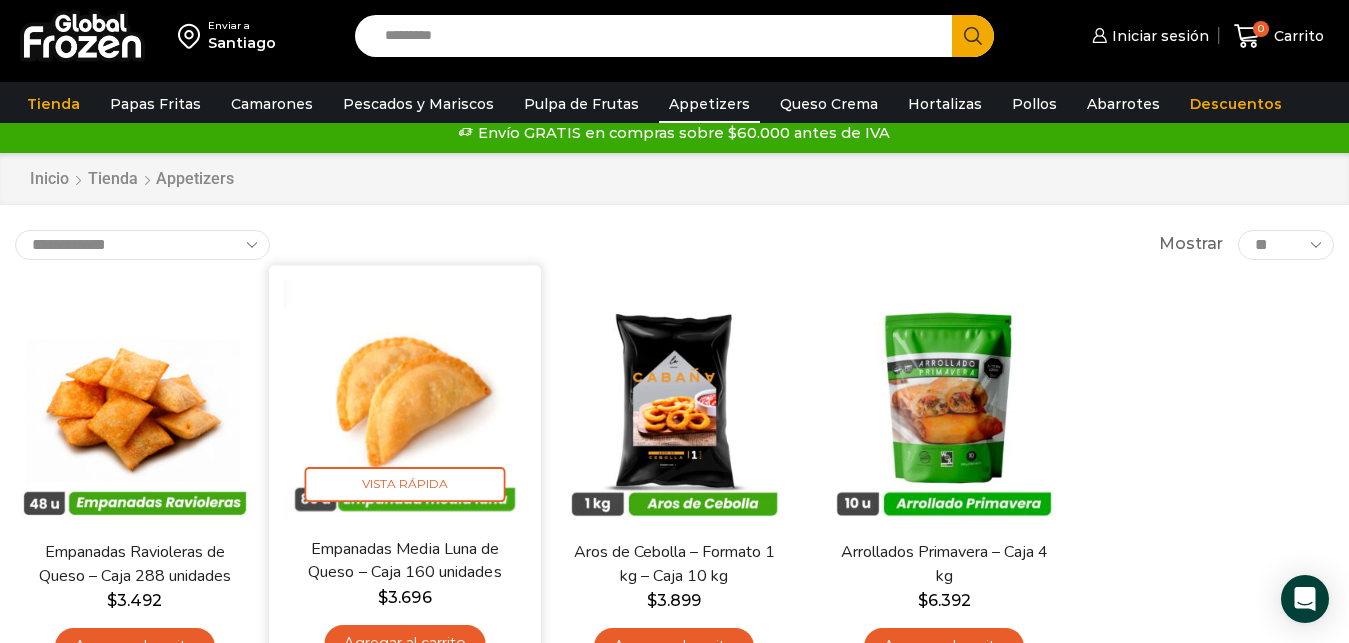 click at bounding box center [404, 400] 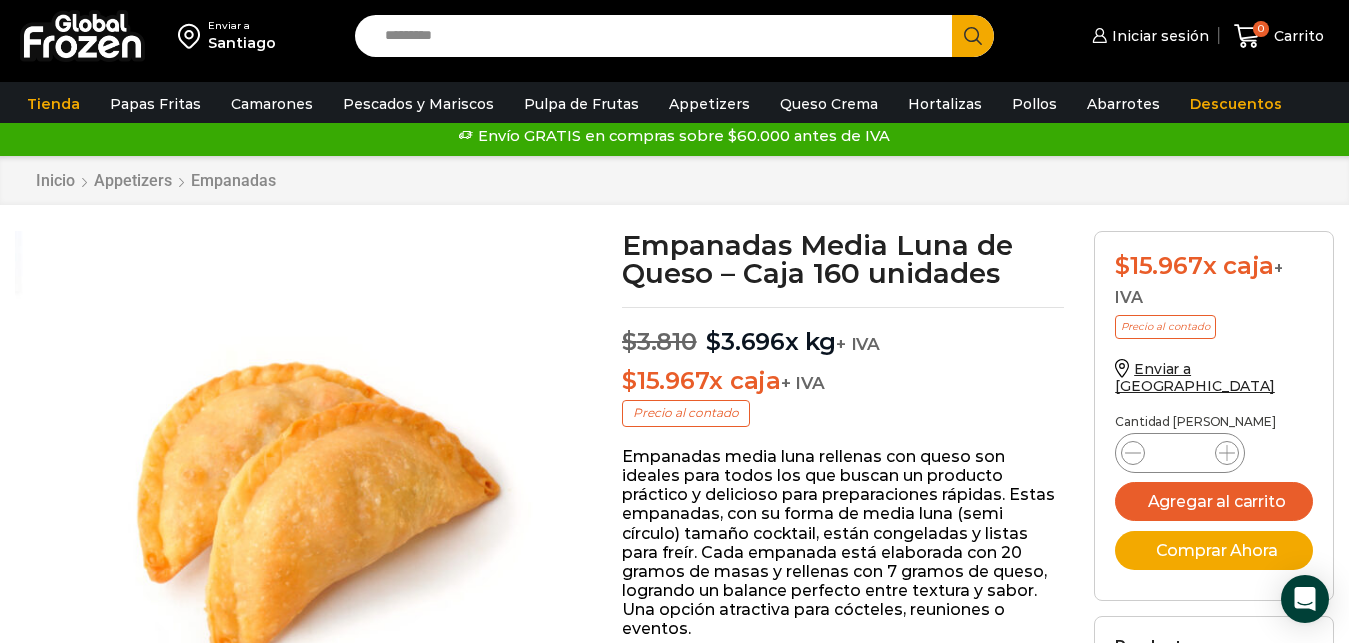 scroll, scrollTop: 0, scrollLeft: 0, axis: both 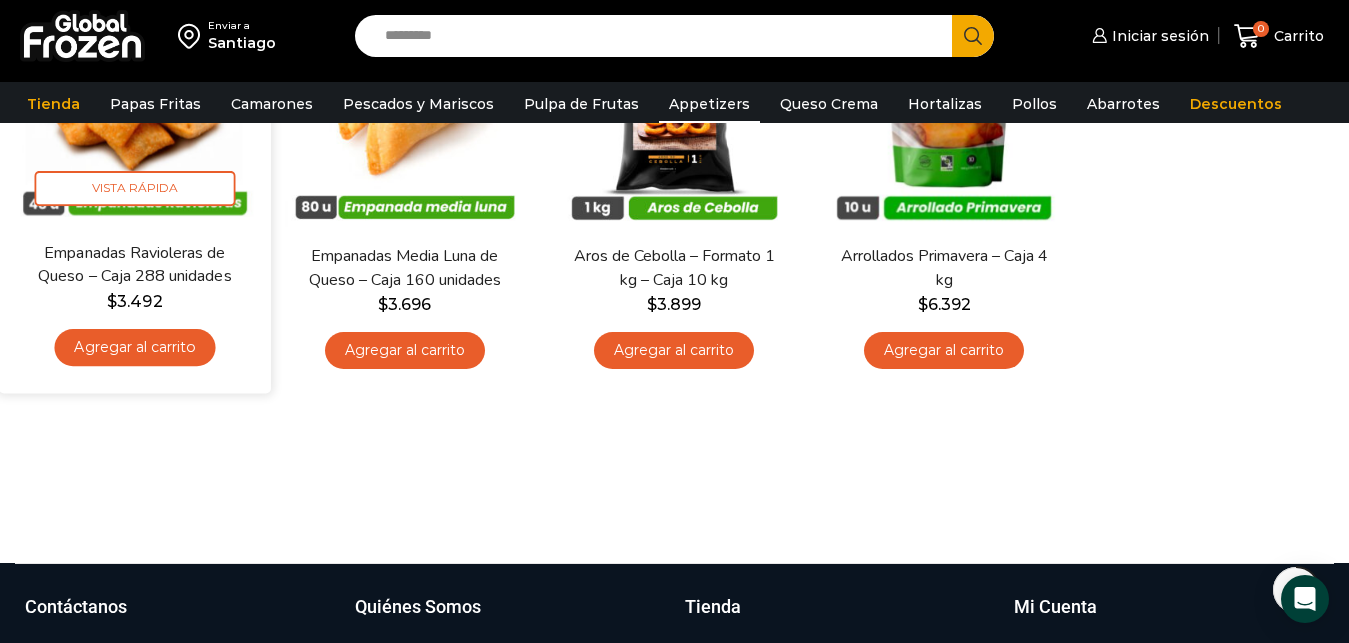 click on "Empanadas Ravioleras de Queso – Caja 288 unidades" at bounding box center [134, 264] 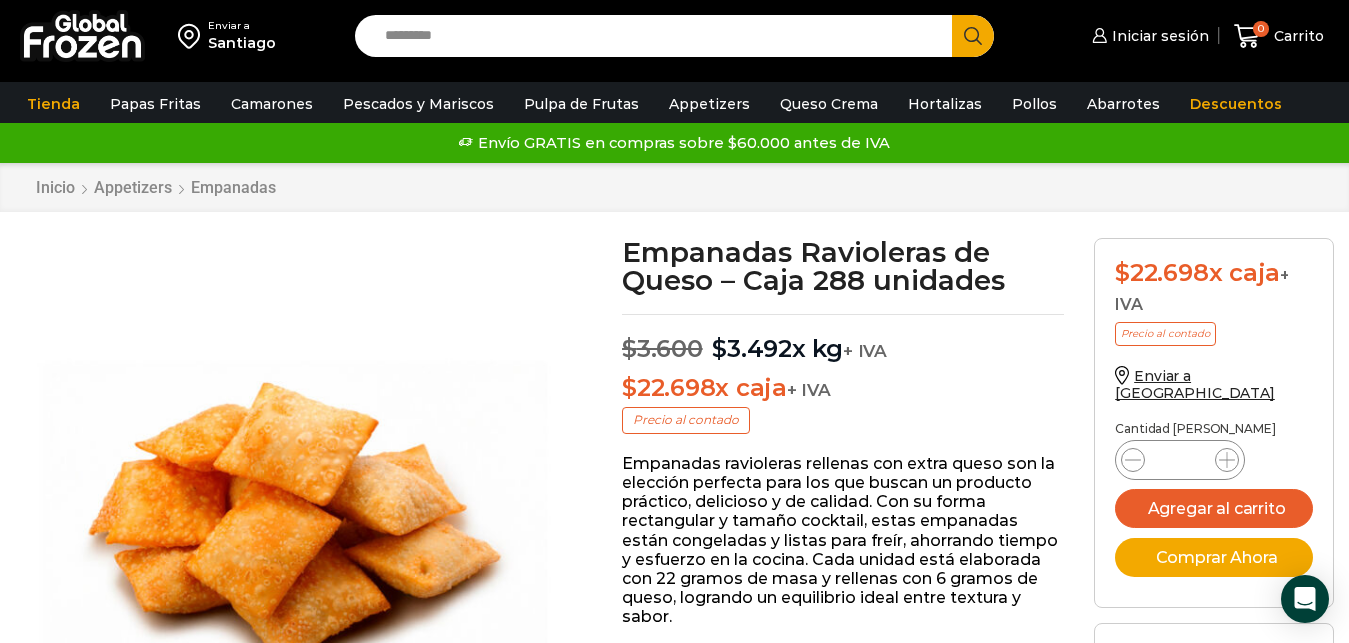 scroll, scrollTop: 1, scrollLeft: 0, axis: vertical 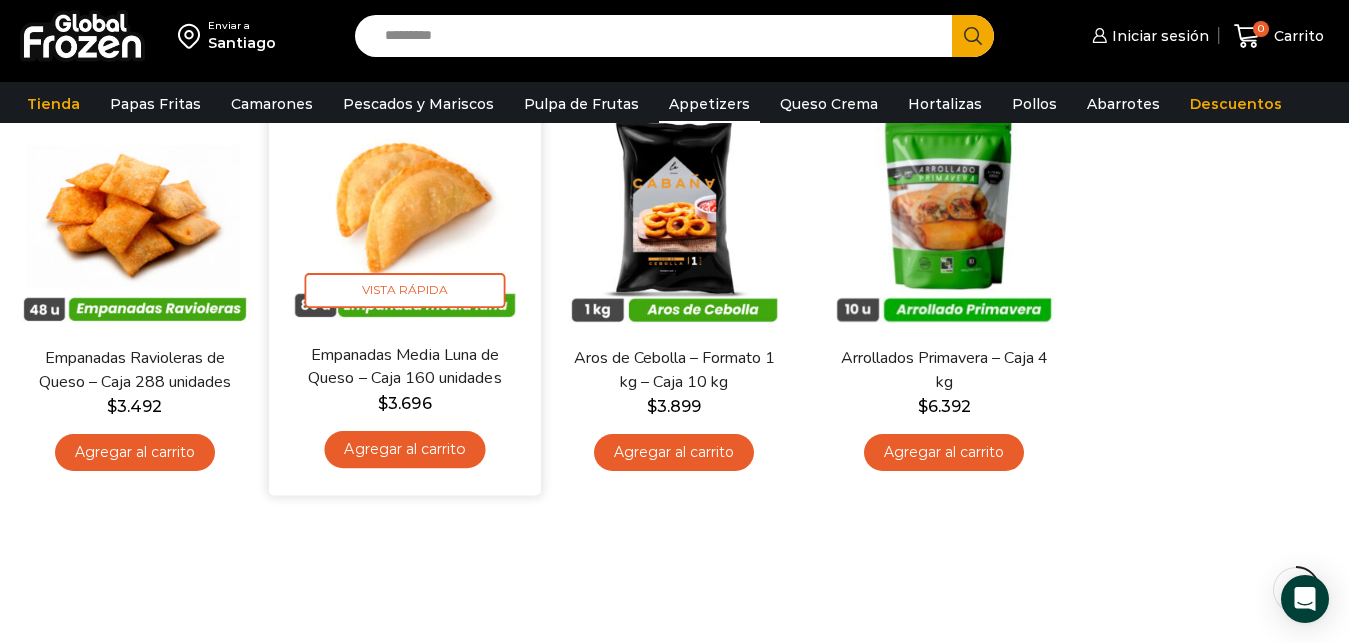 click on "Empanadas Media Luna de Queso – Caja 160 unidades" at bounding box center (404, 366) 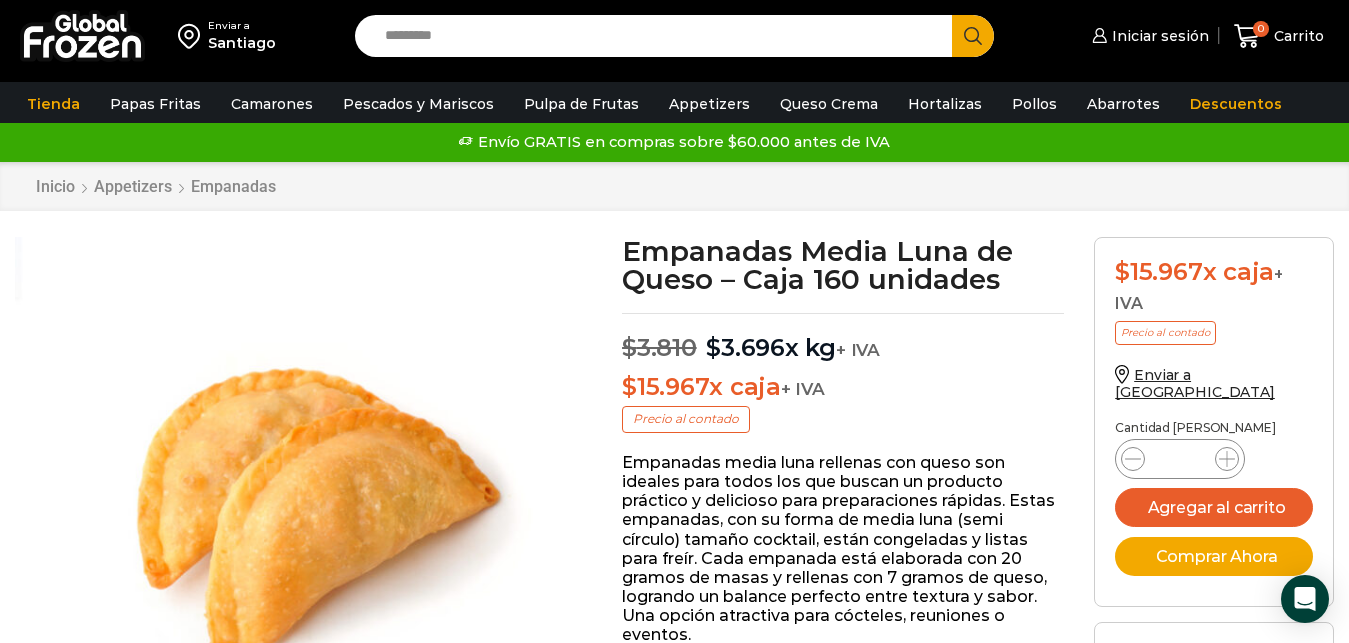 scroll, scrollTop: 1, scrollLeft: 0, axis: vertical 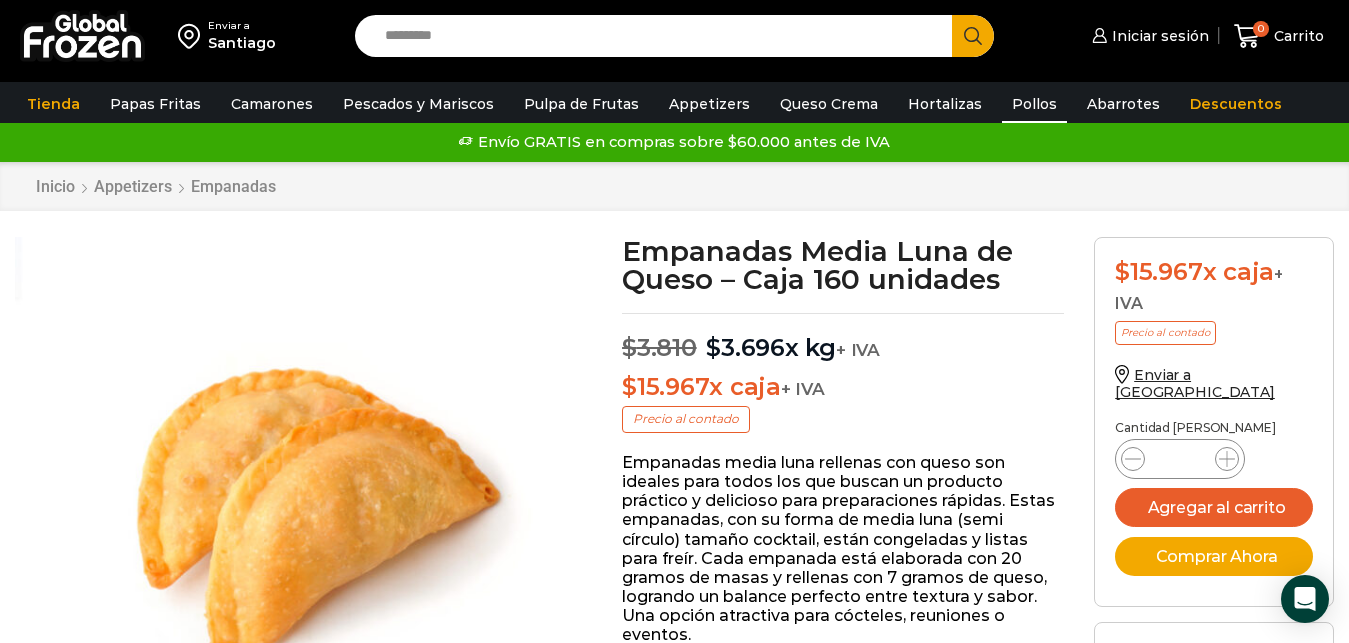 click on "Pollos" at bounding box center [1034, 104] 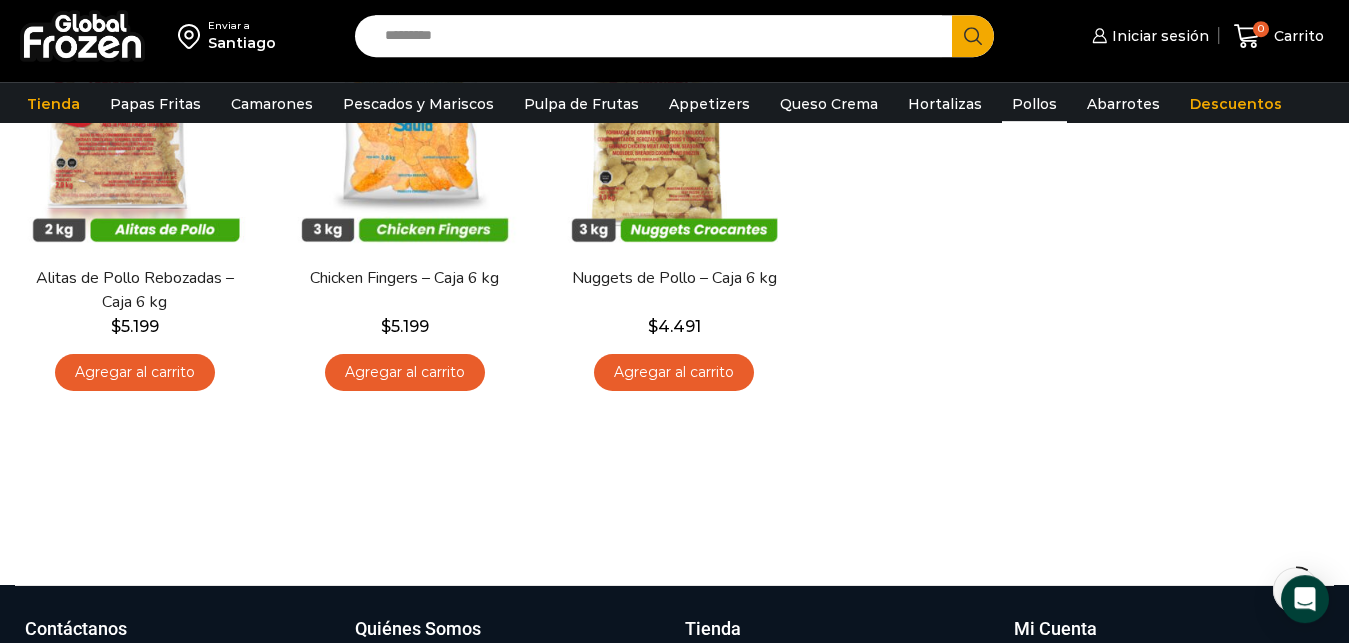 scroll, scrollTop: 0, scrollLeft: 0, axis: both 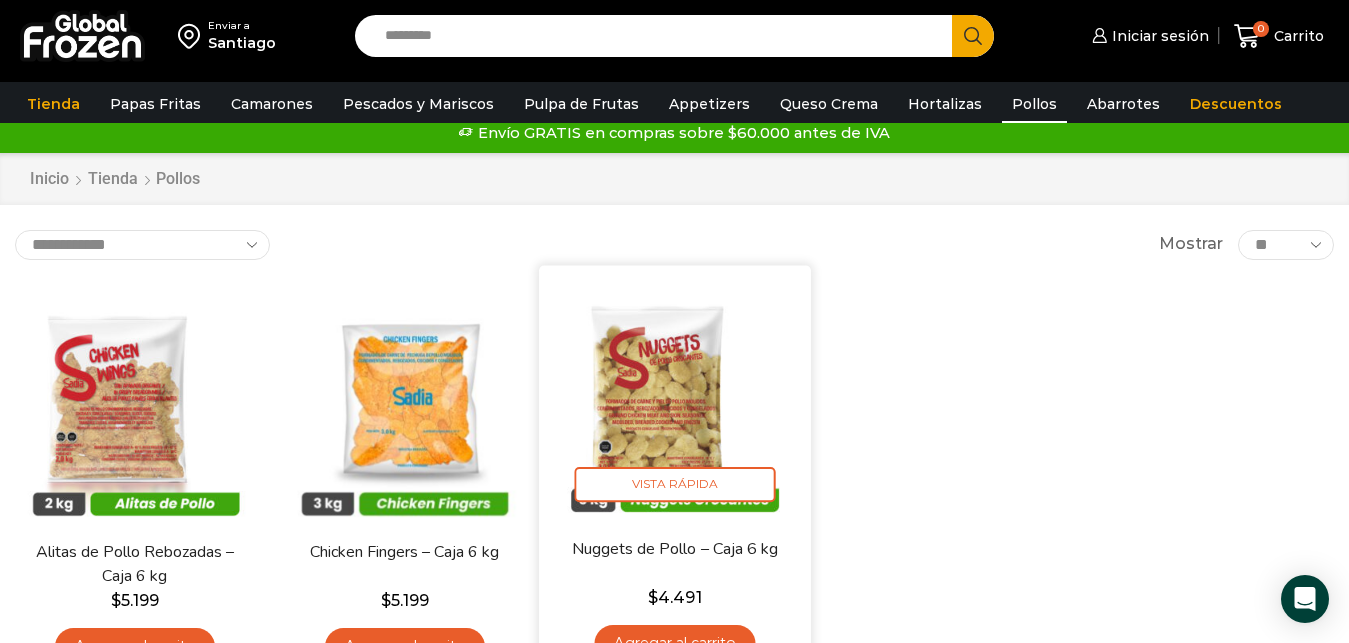 click at bounding box center (674, 400) 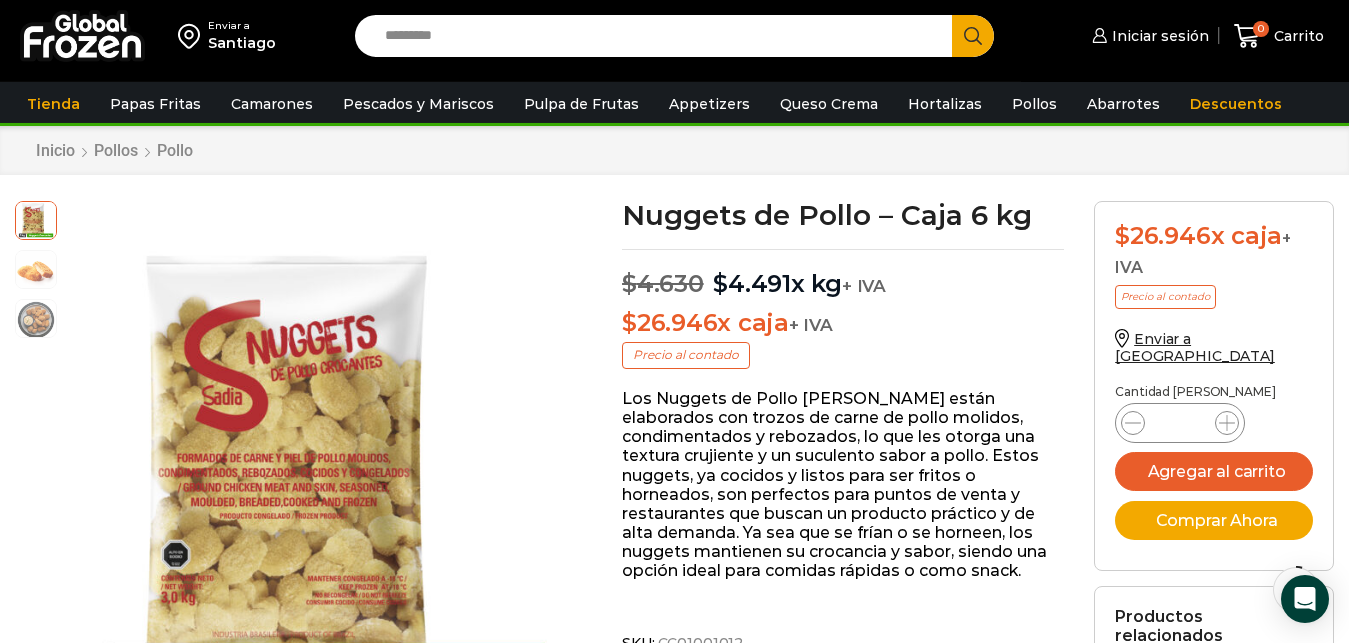 scroll, scrollTop: 1, scrollLeft: 0, axis: vertical 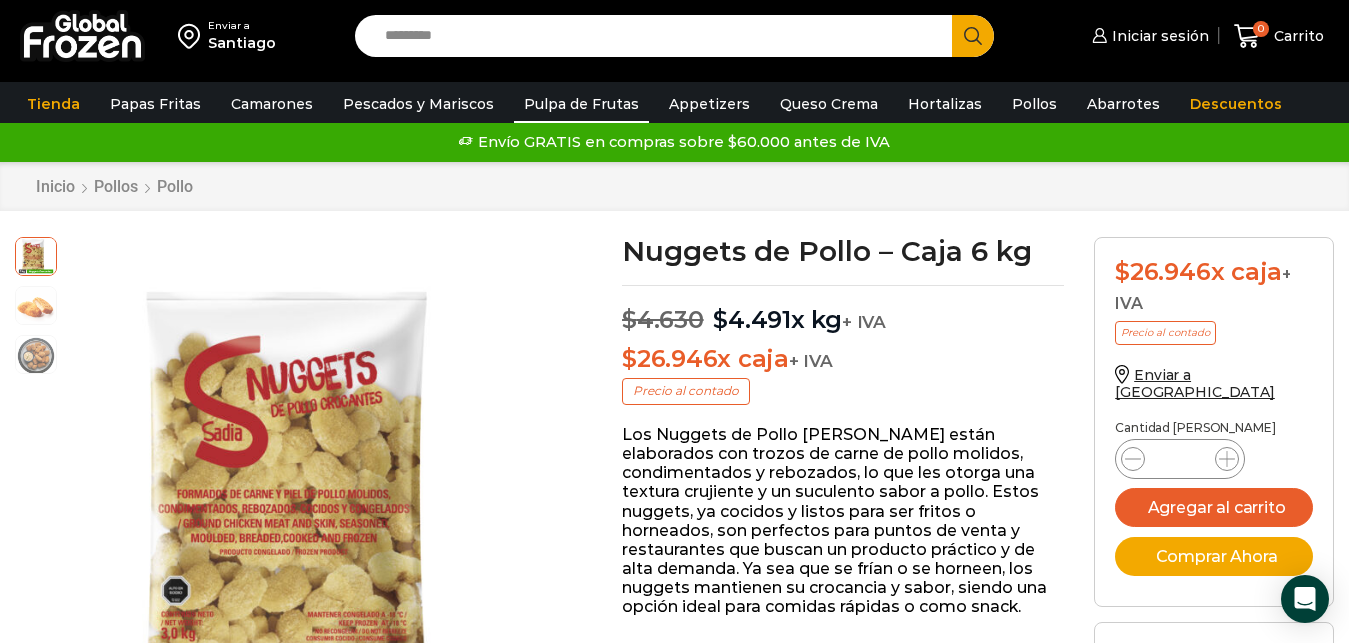 click on "Pulpa de Frutas" at bounding box center [581, 104] 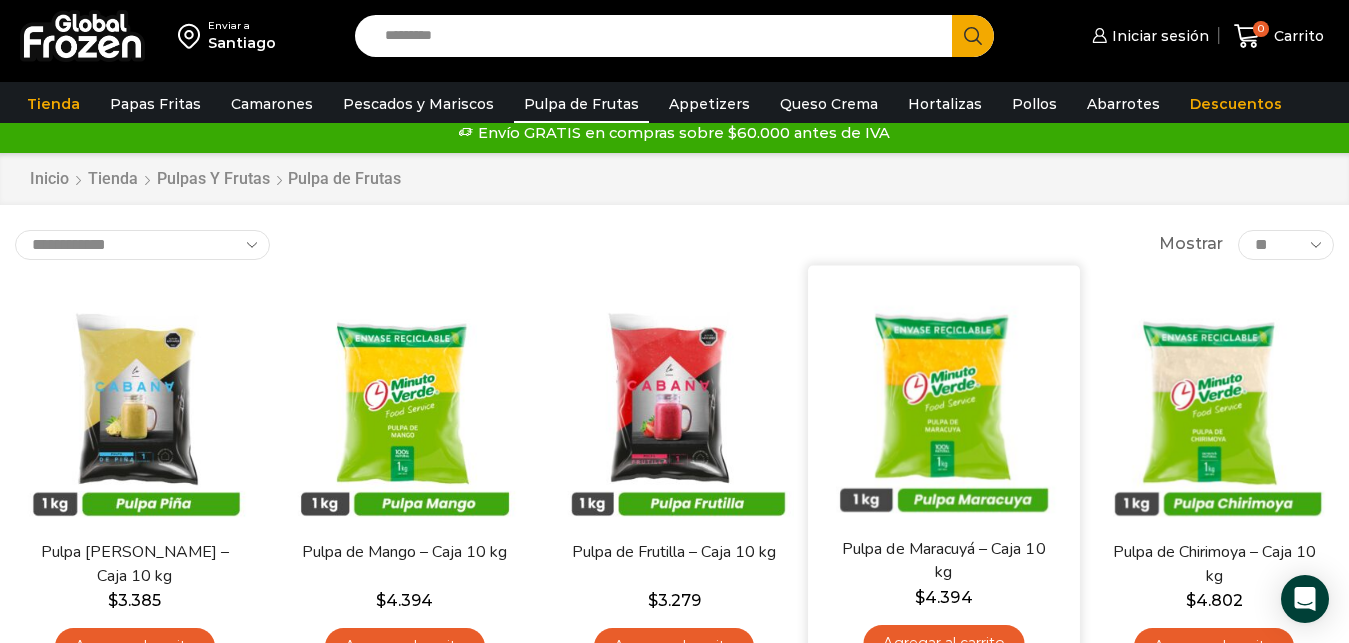 scroll, scrollTop: 0, scrollLeft: 0, axis: both 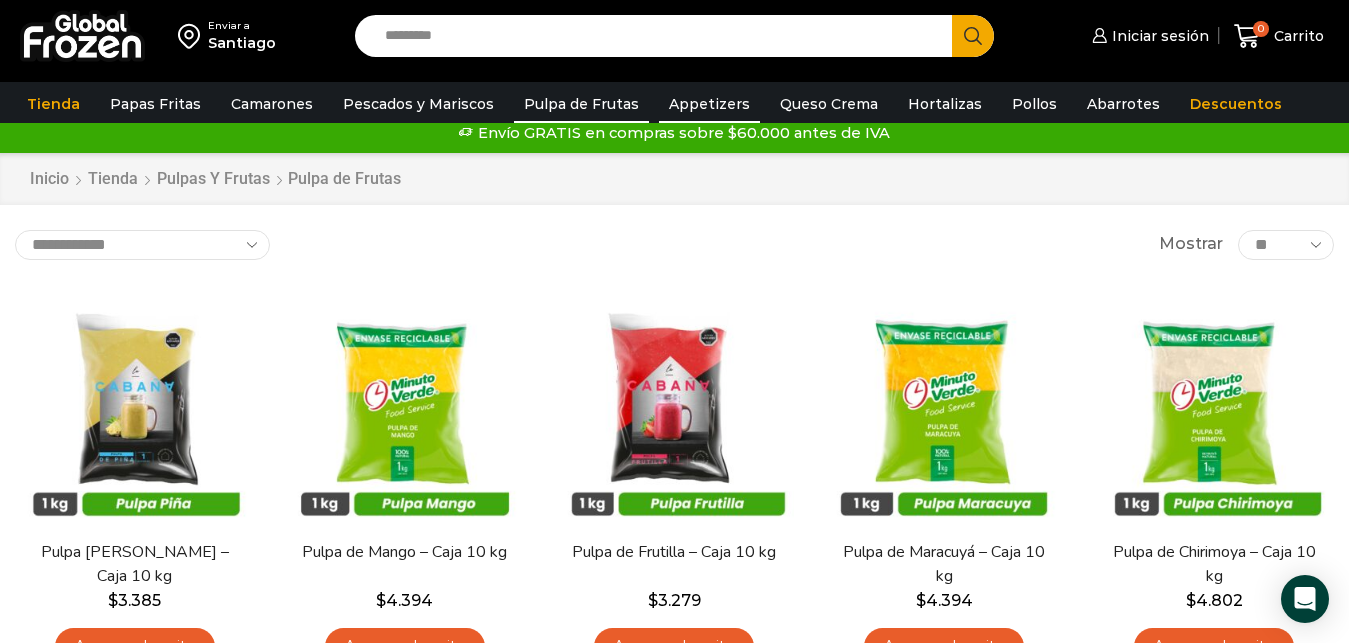 click on "Appetizers" at bounding box center (709, 104) 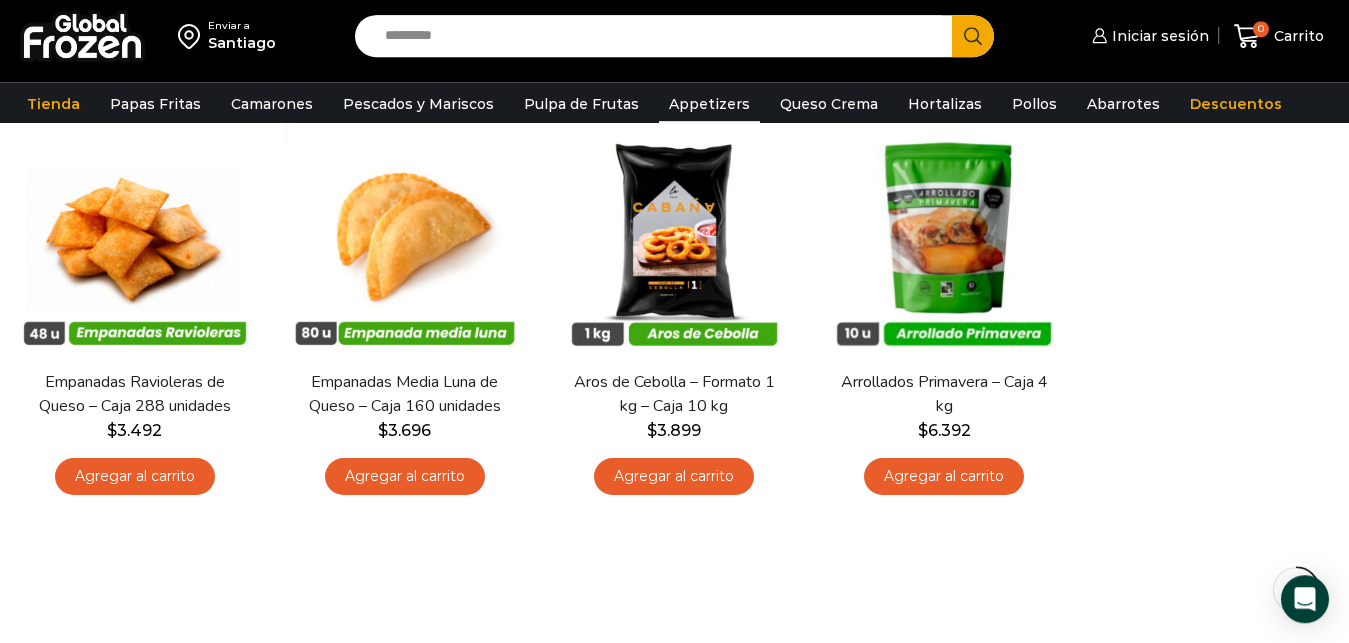 scroll, scrollTop: 139, scrollLeft: 0, axis: vertical 